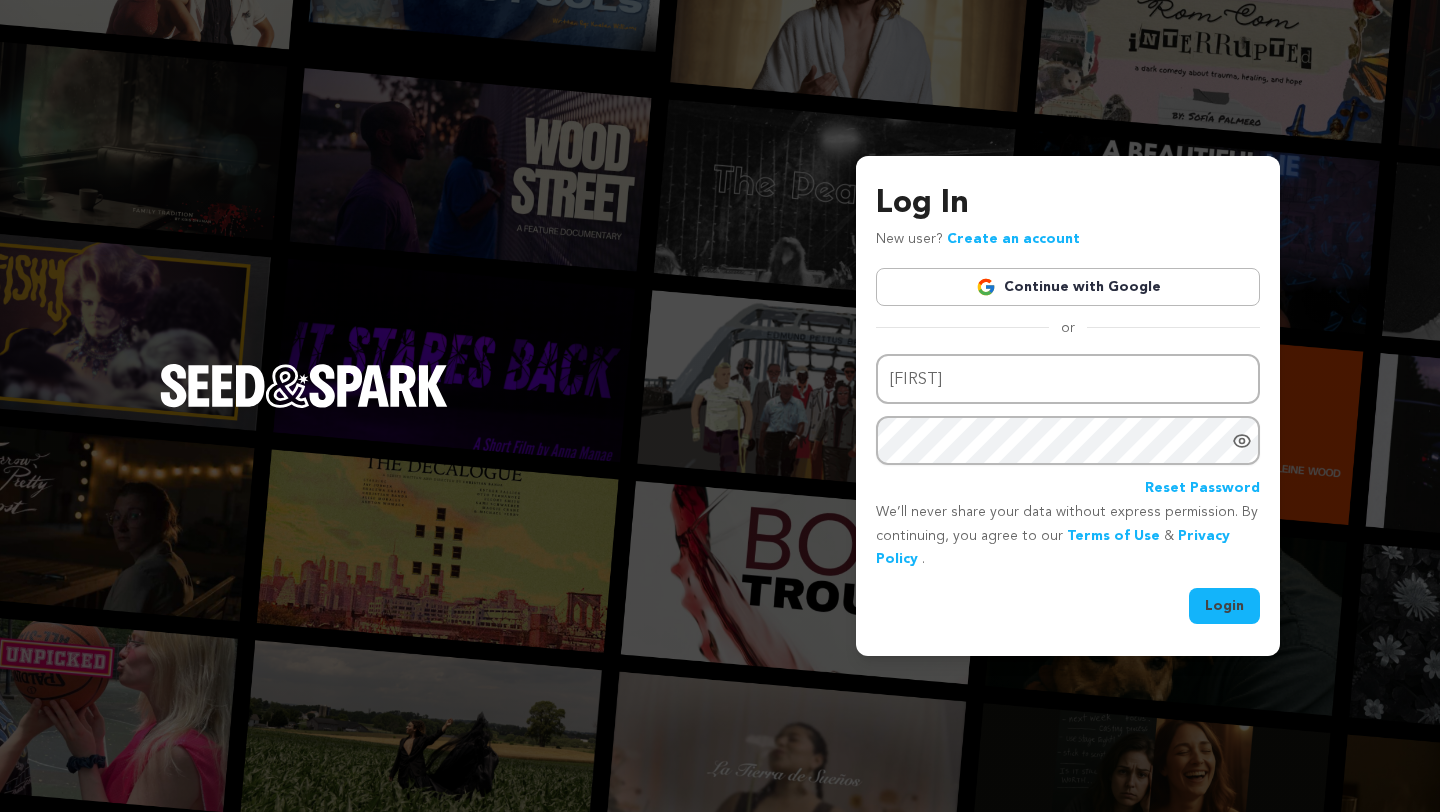 scroll, scrollTop: 0, scrollLeft: 0, axis: both 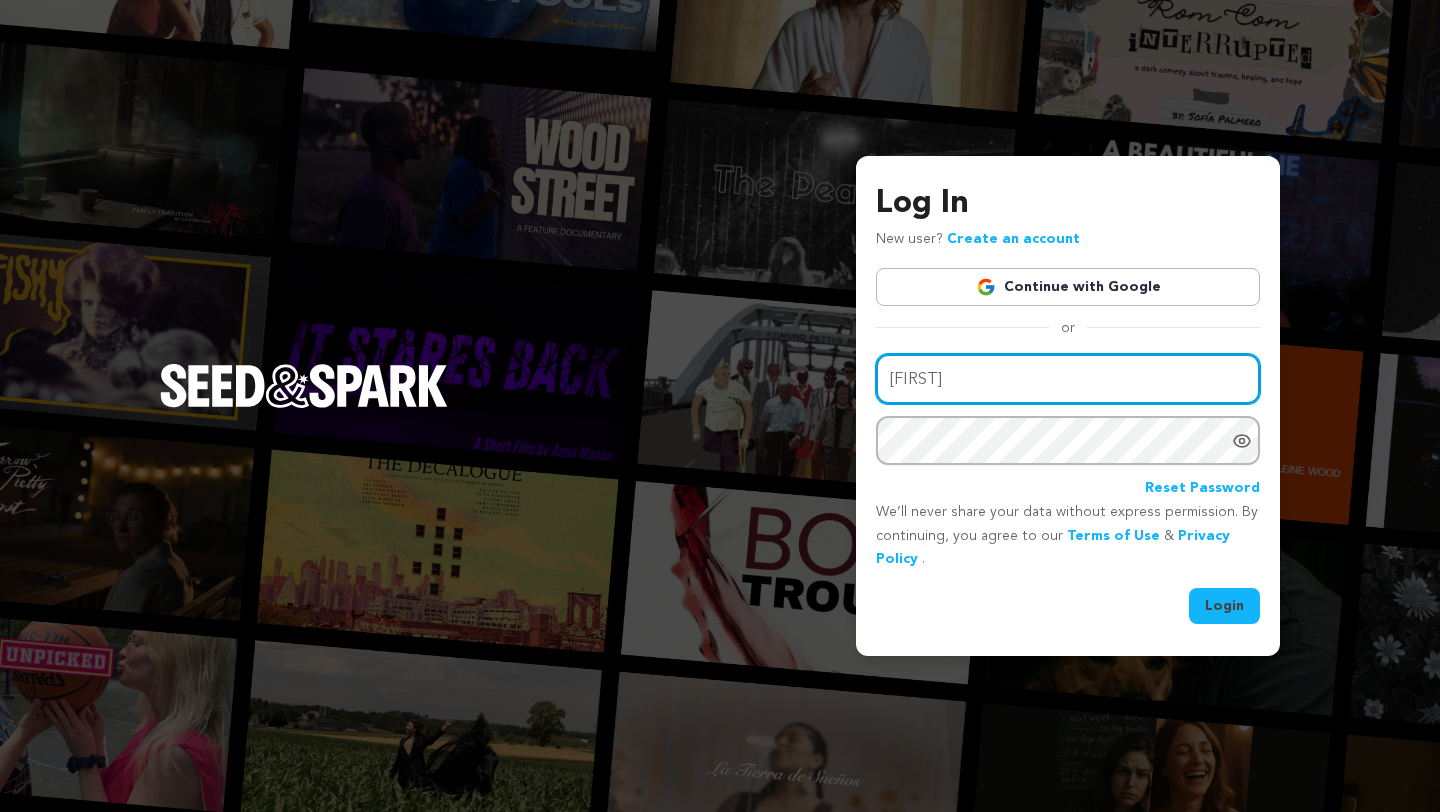 click on "zion" at bounding box center (1068, 379) 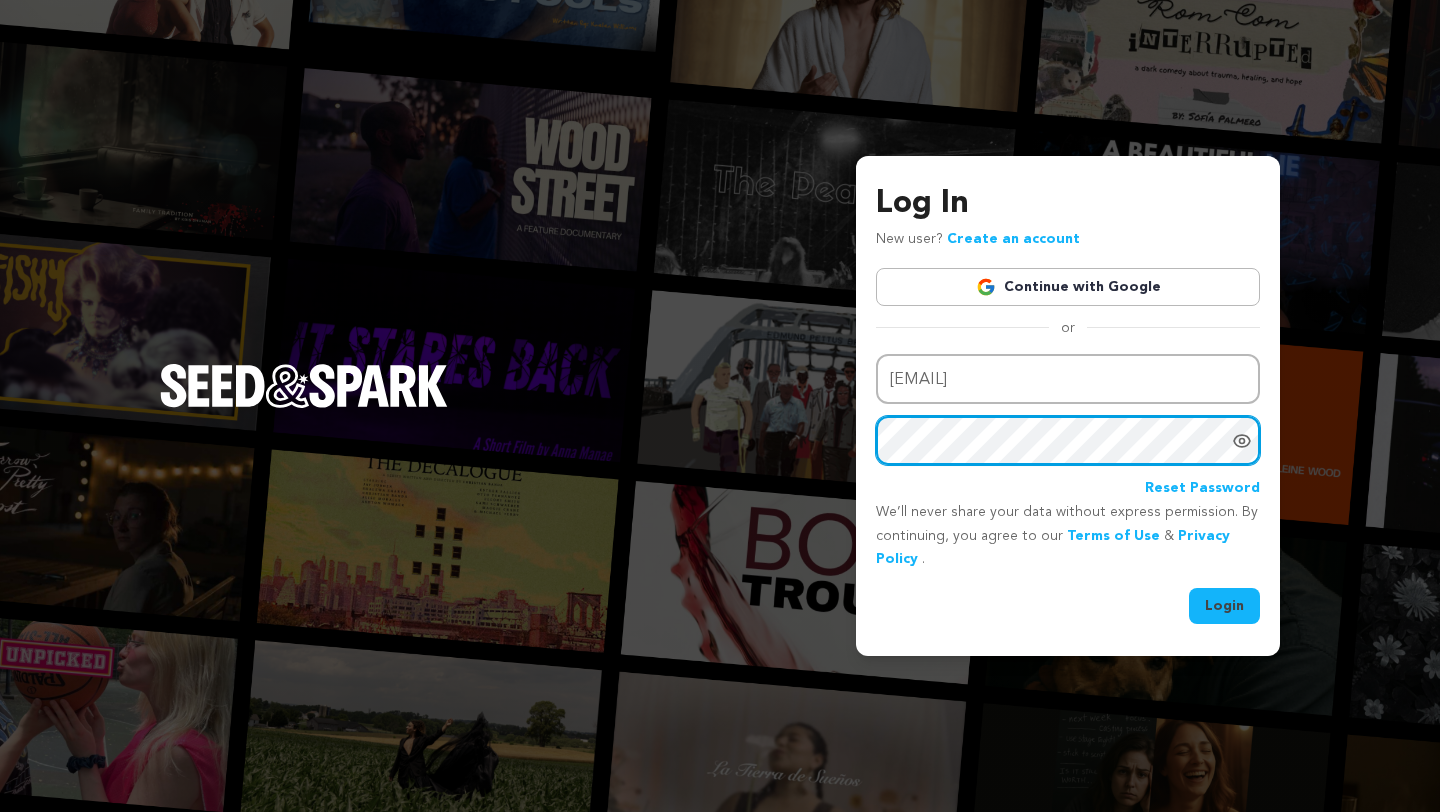 click on "Login" at bounding box center (1224, 606) 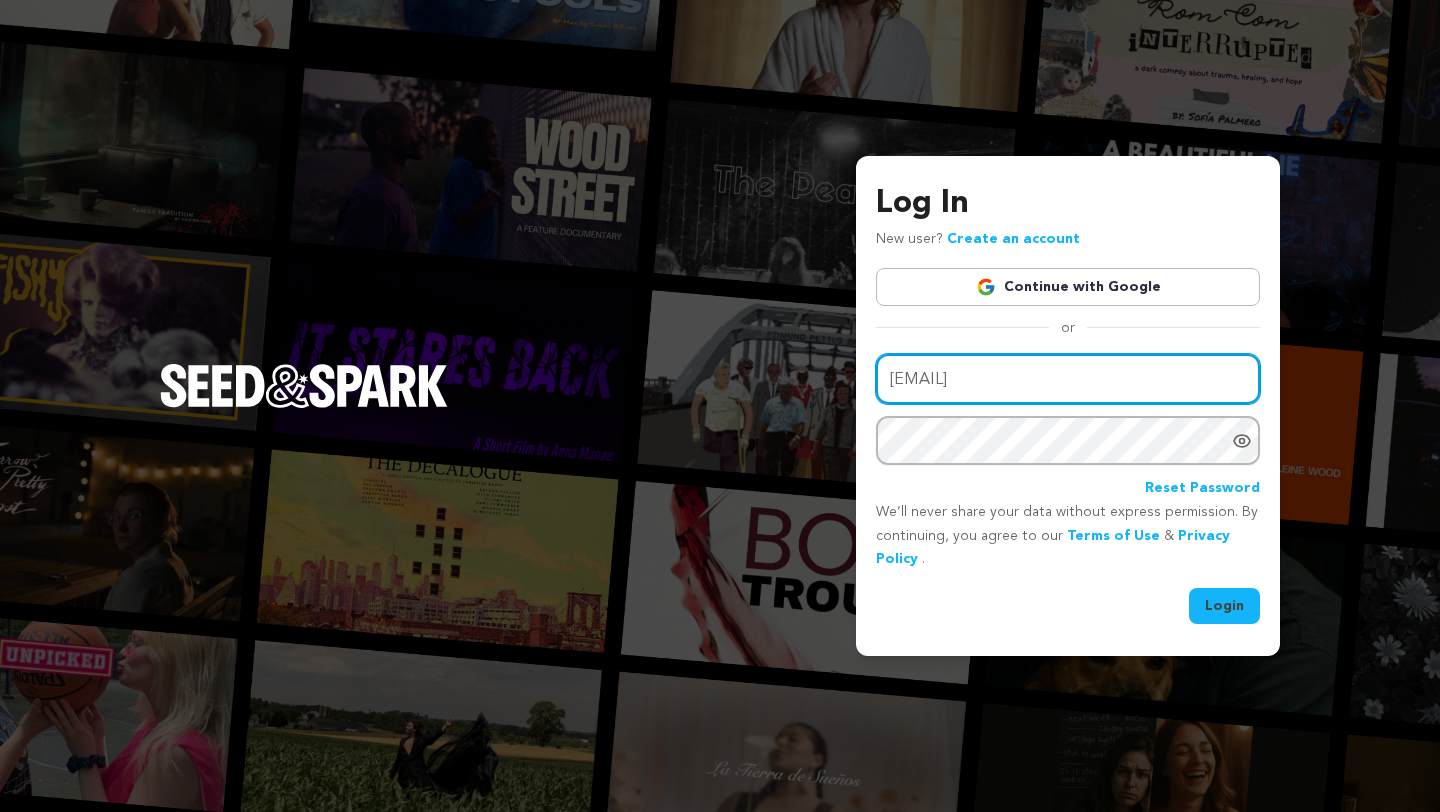 click on "zionnahsheppard@gmail.com" at bounding box center (1068, 379) 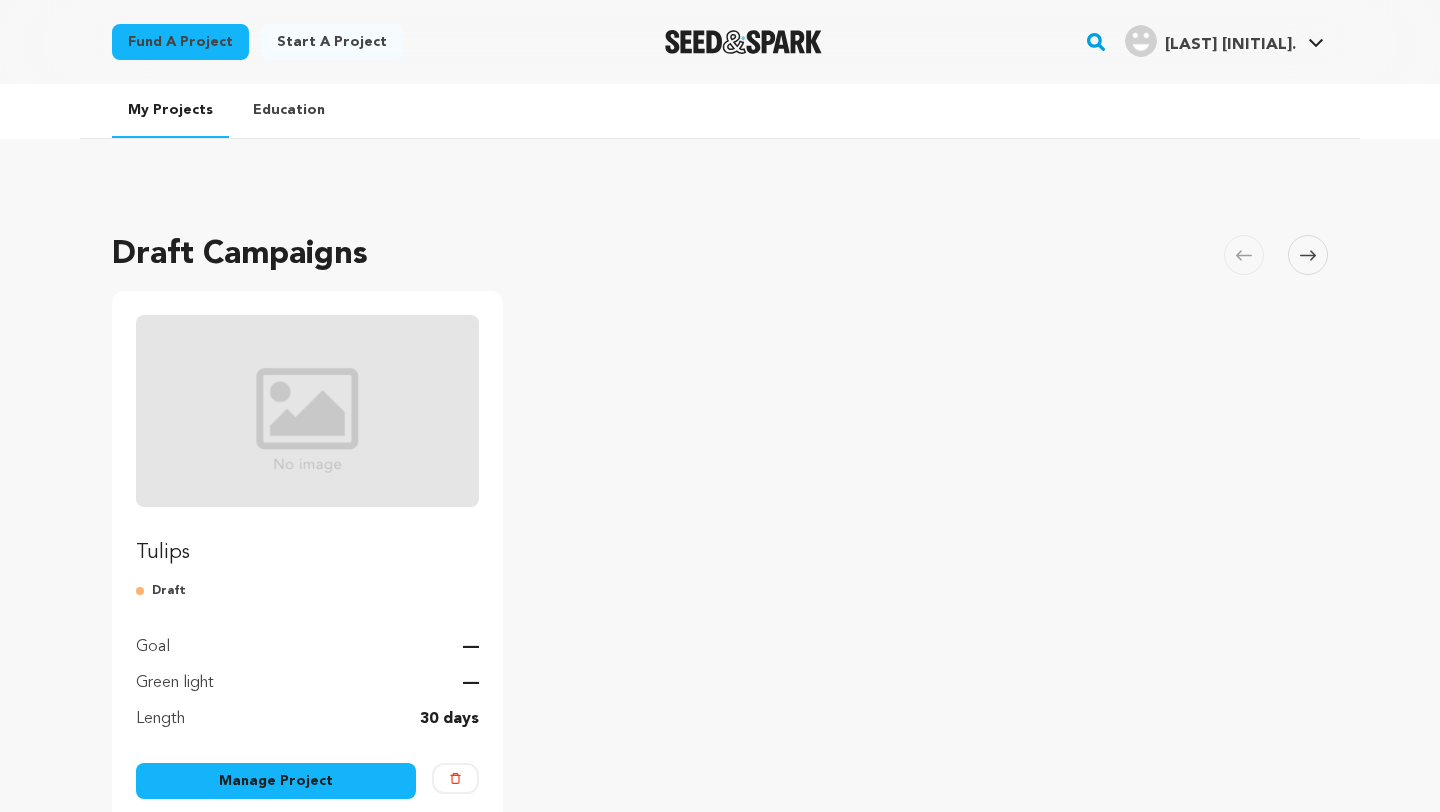scroll, scrollTop: 148, scrollLeft: 0, axis: vertical 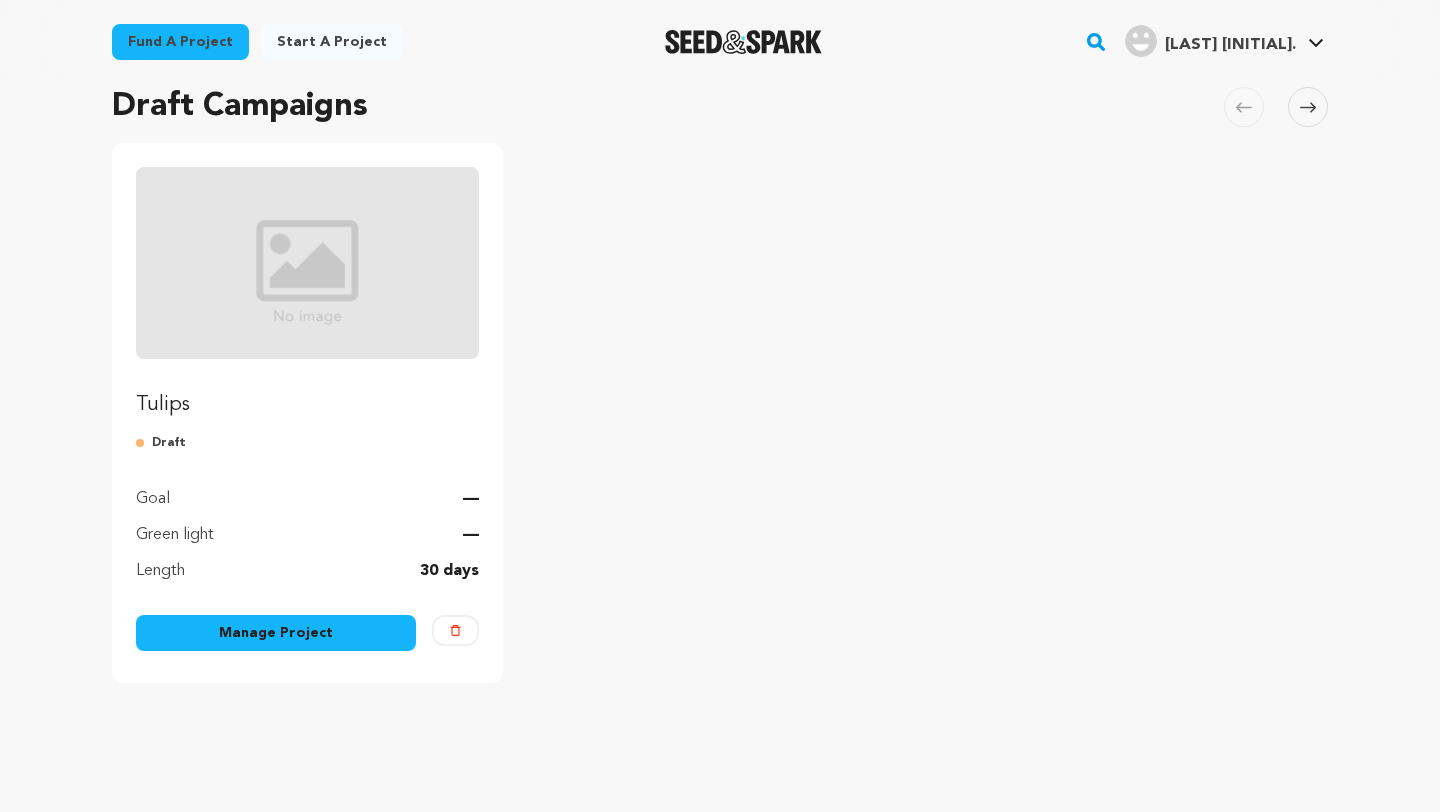 click on "Tulips" at bounding box center (307, 405) 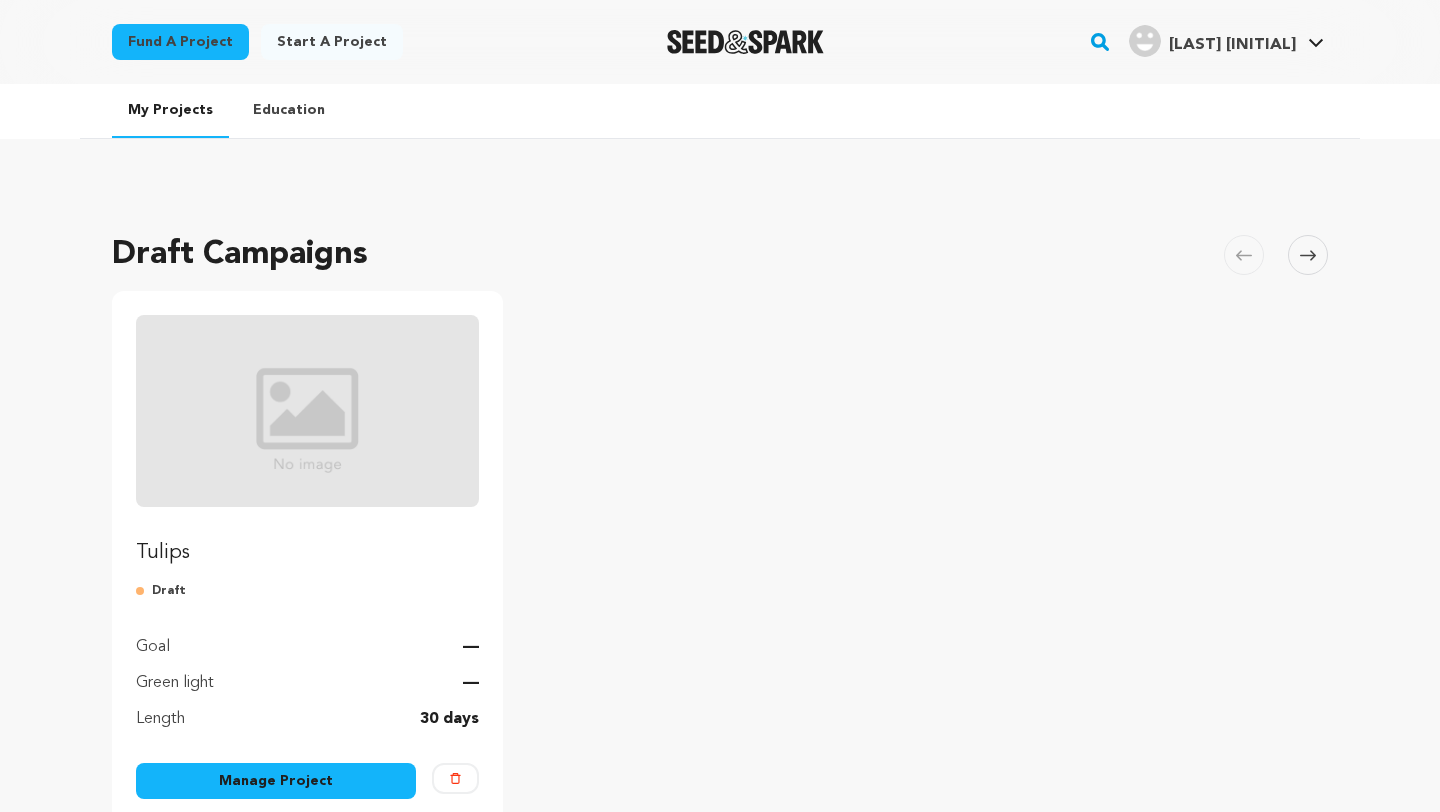 scroll, scrollTop: 0, scrollLeft: 0, axis: both 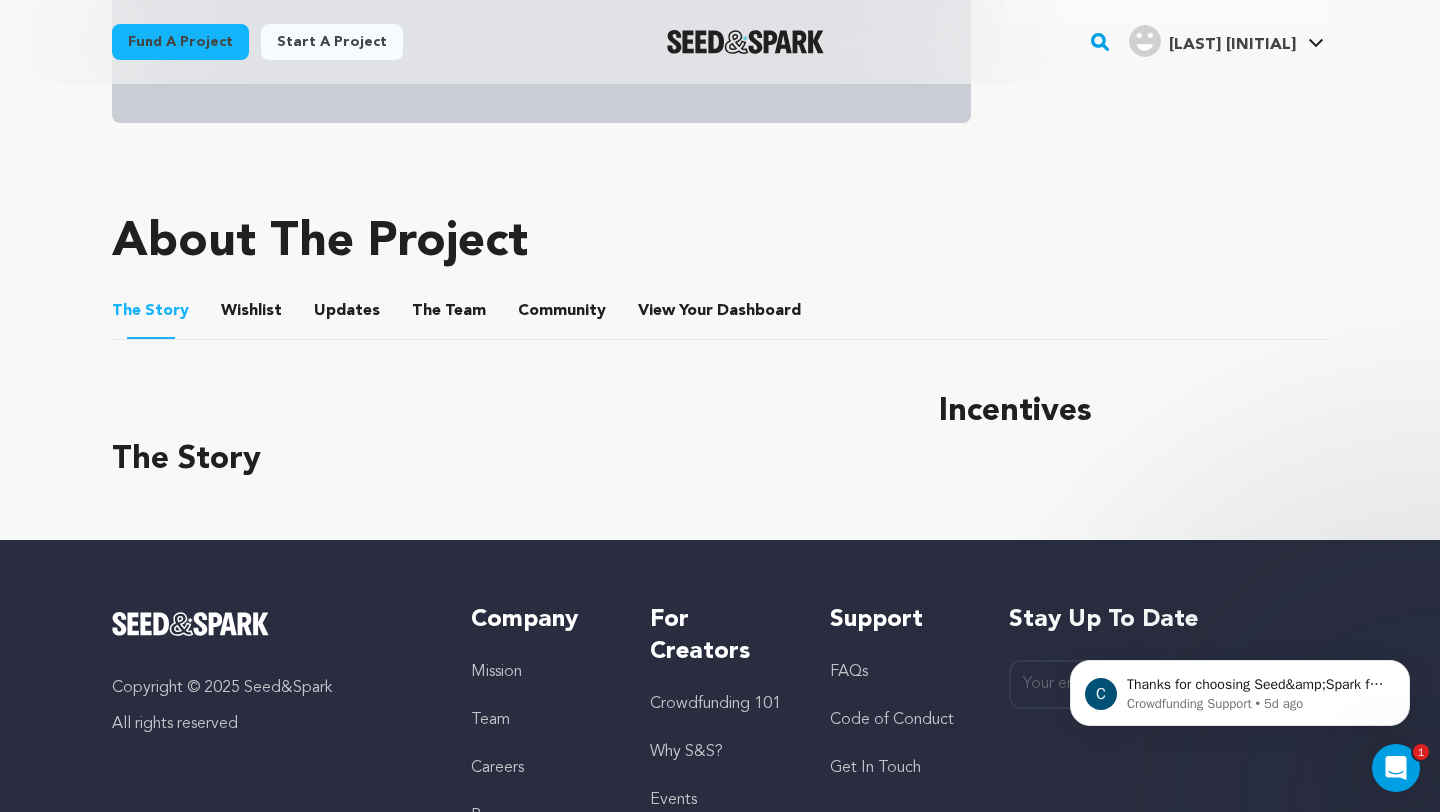 click on "Wishlist" at bounding box center (252, 315) 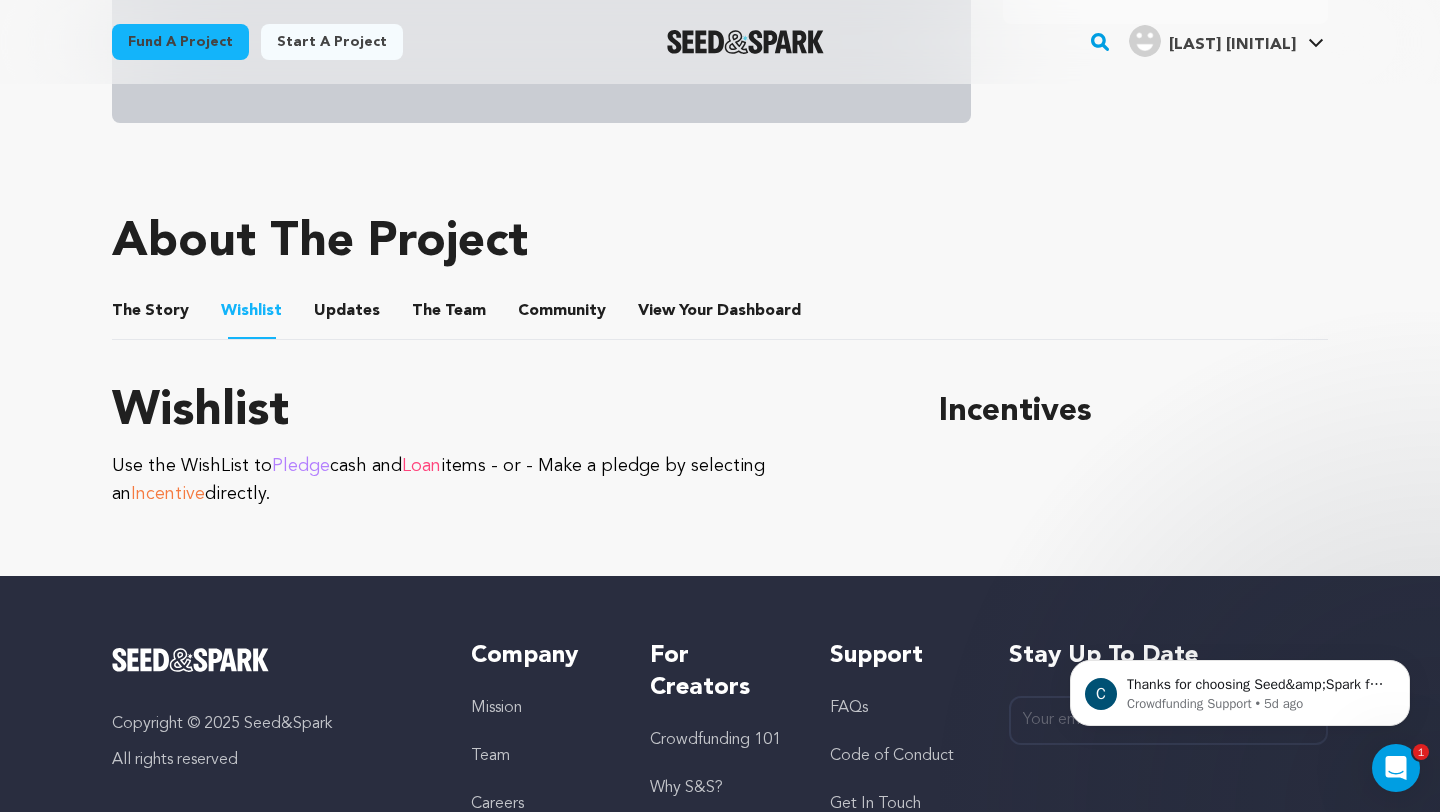click on "Updates" at bounding box center (347, 315) 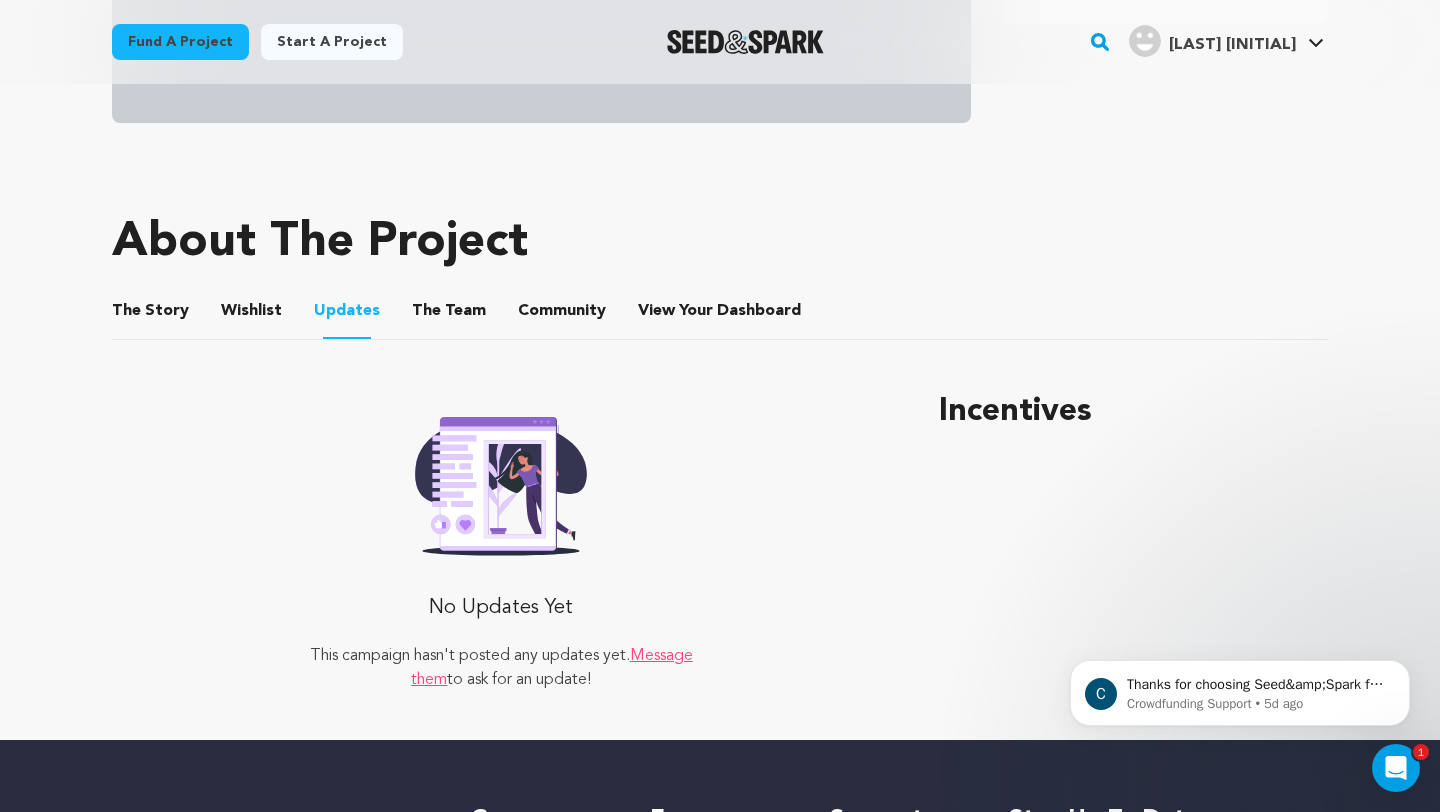 click on "The Team" at bounding box center [449, 315] 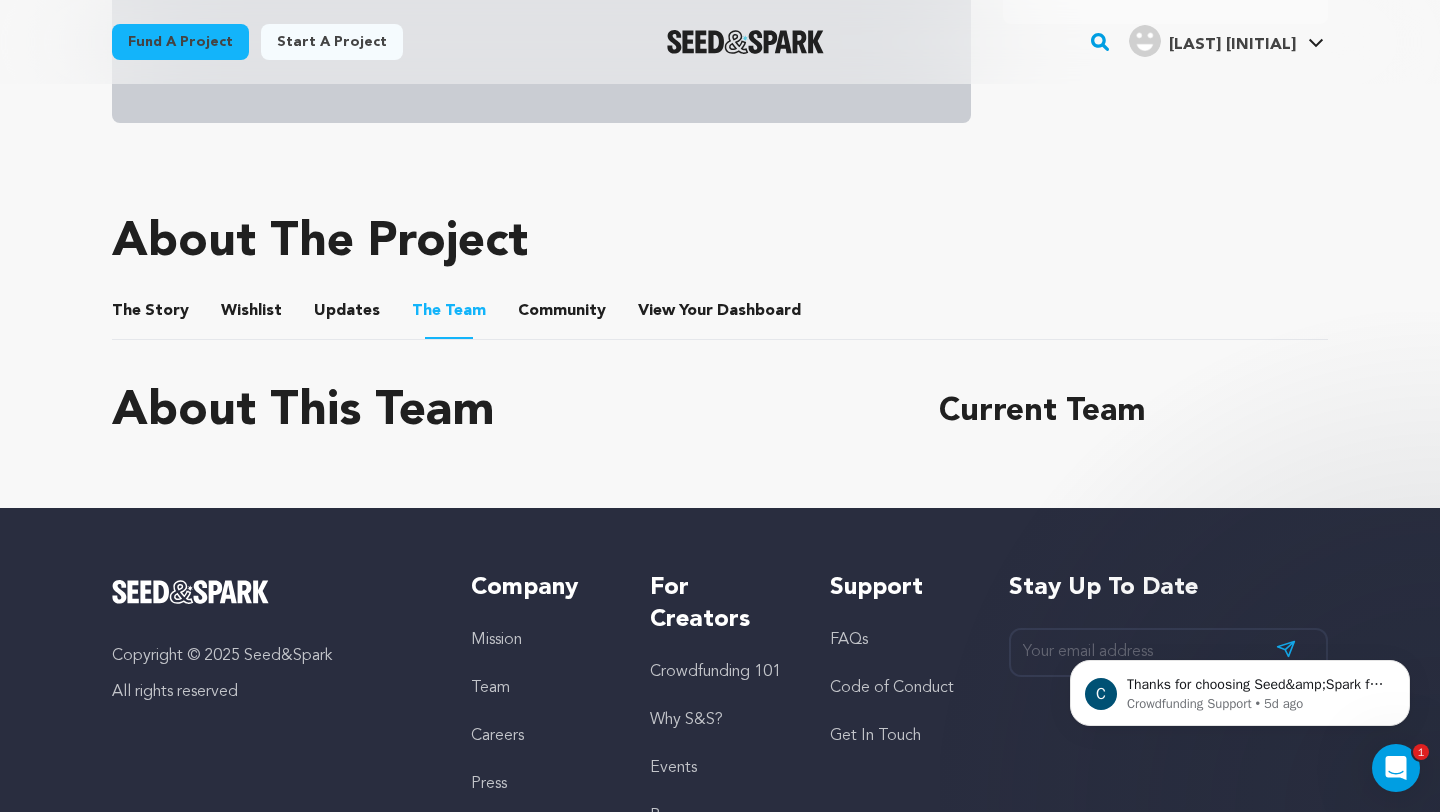 click on "Community" at bounding box center (562, 315) 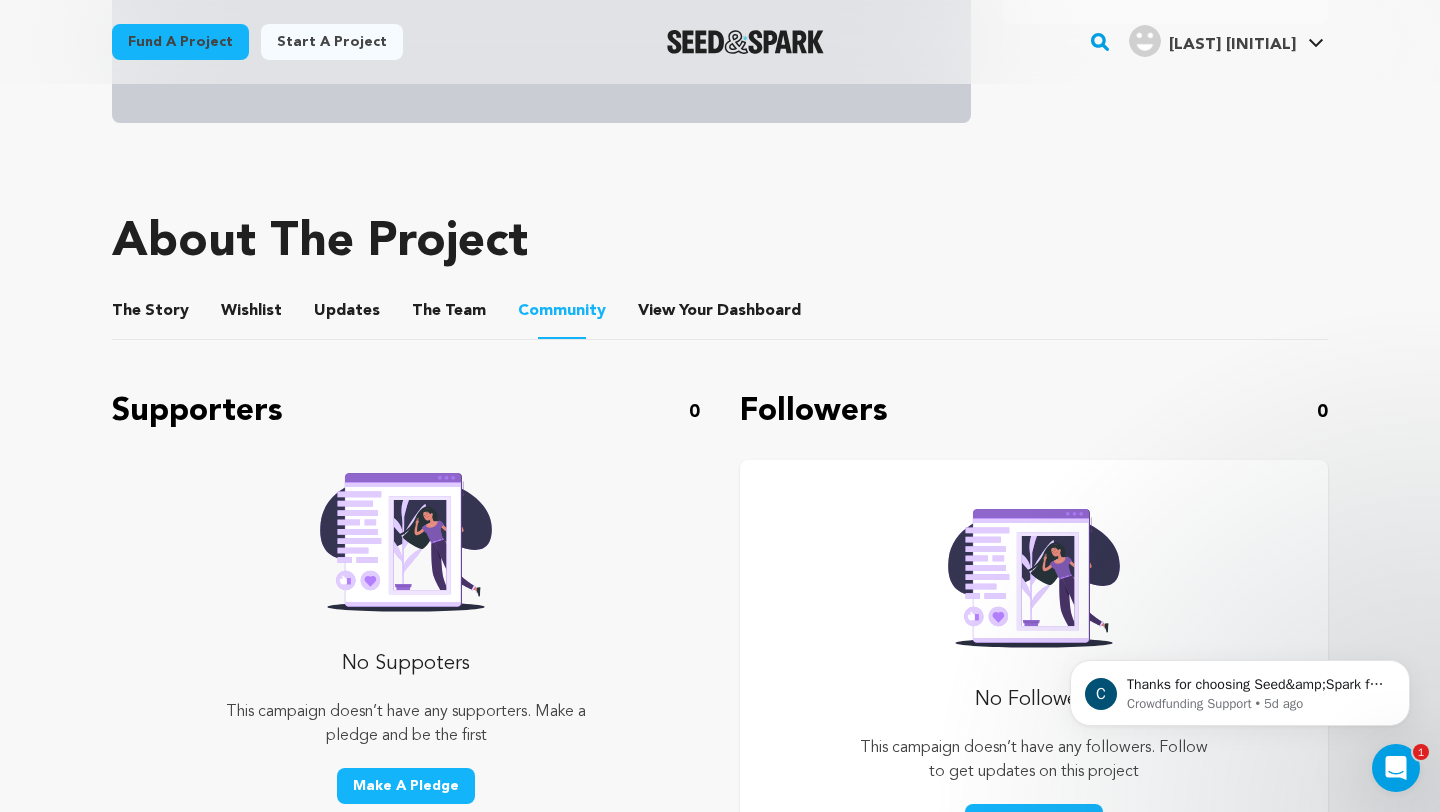 click on "View Your Dashboard" at bounding box center (662, 315) 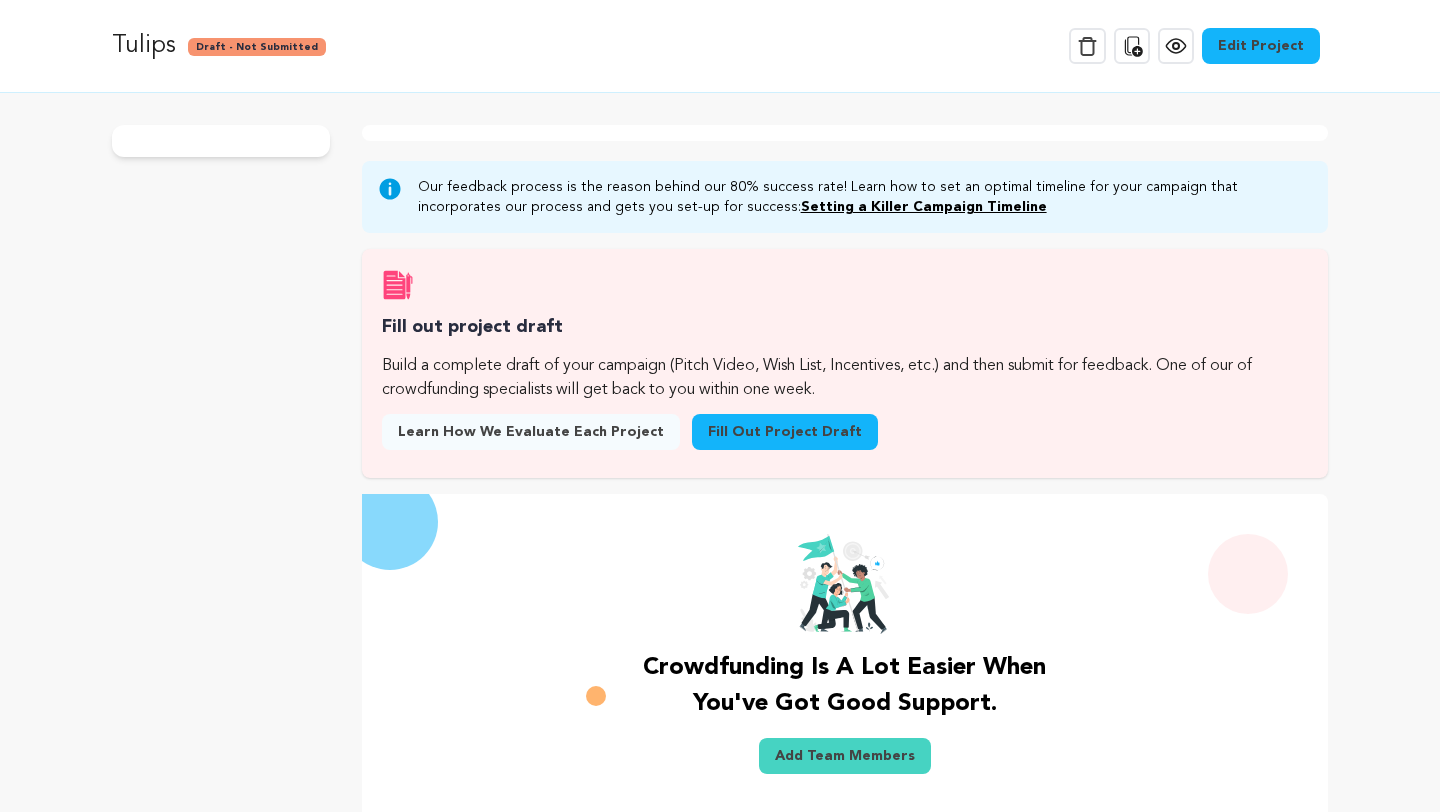 scroll, scrollTop: 0, scrollLeft: 0, axis: both 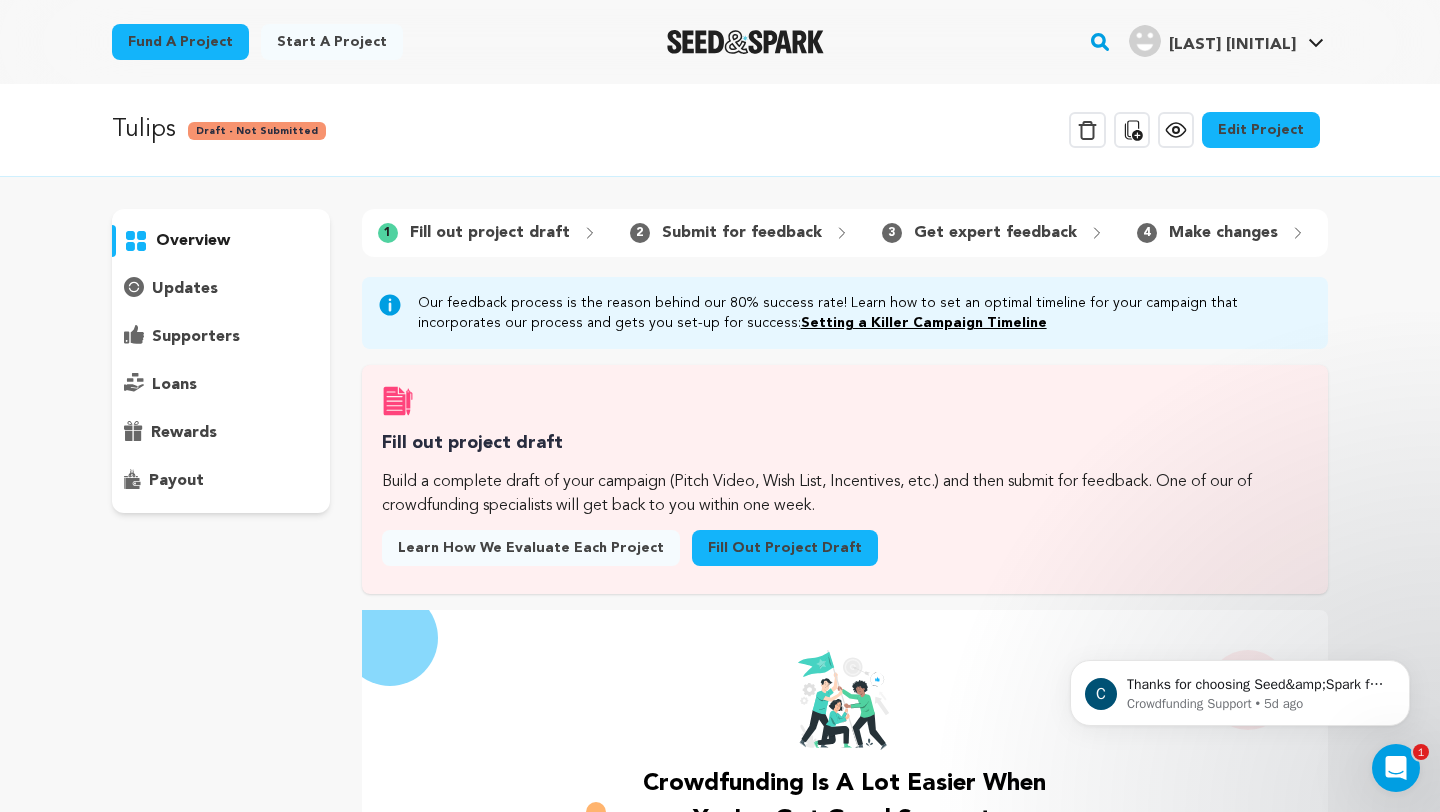 click on "Tulips
Draft - Not Submitted
Delete Campaign
Copy public preview link
View project
Edit Project" at bounding box center (720, 130) 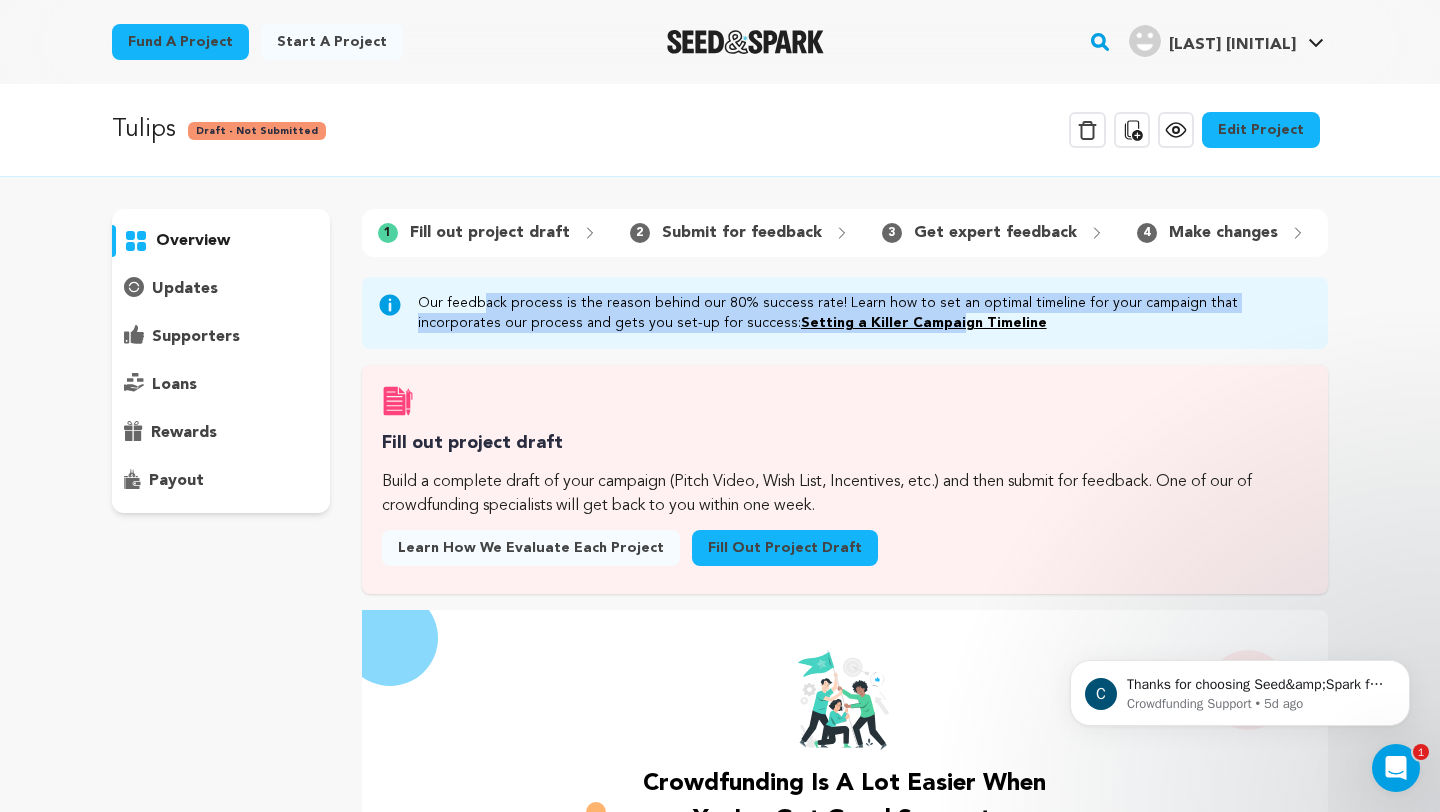 drag, startPoint x: 411, startPoint y: 298, endPoint x: 688, endPoint y: 329, distance: 278.72925 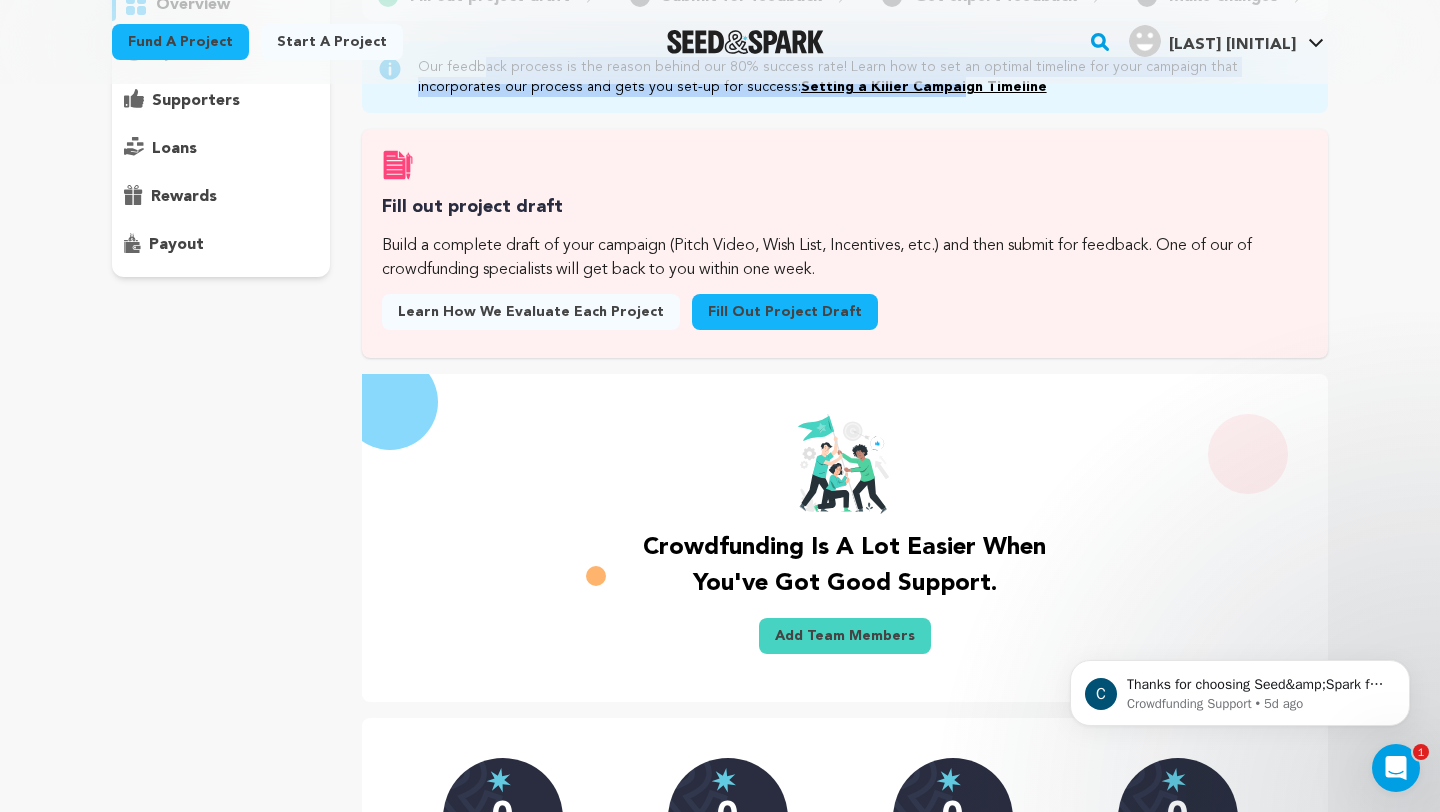 scroll, scrollTop: 0, scrollLeft: 0, axis: both 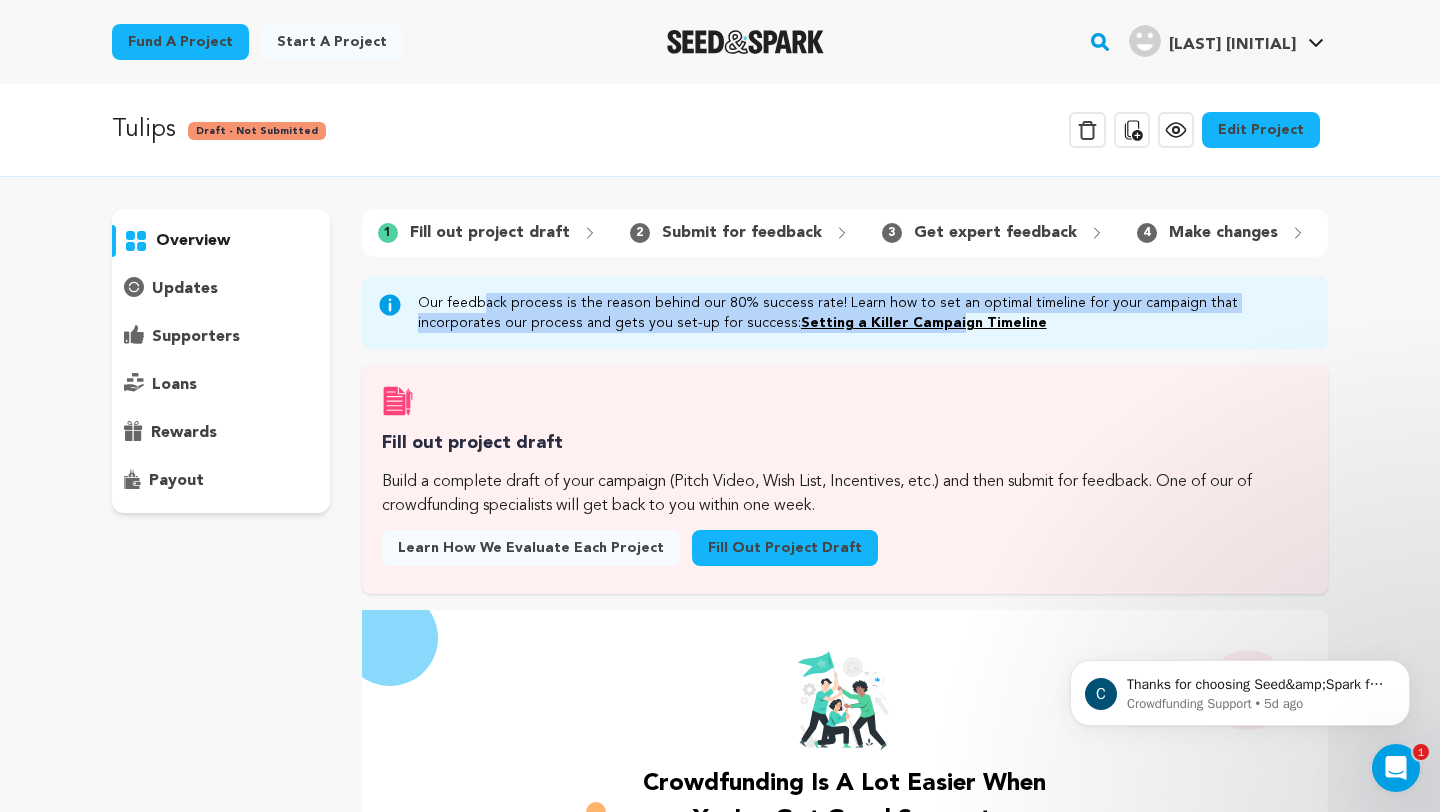 click on "updates" at bounding box center [221, 289] 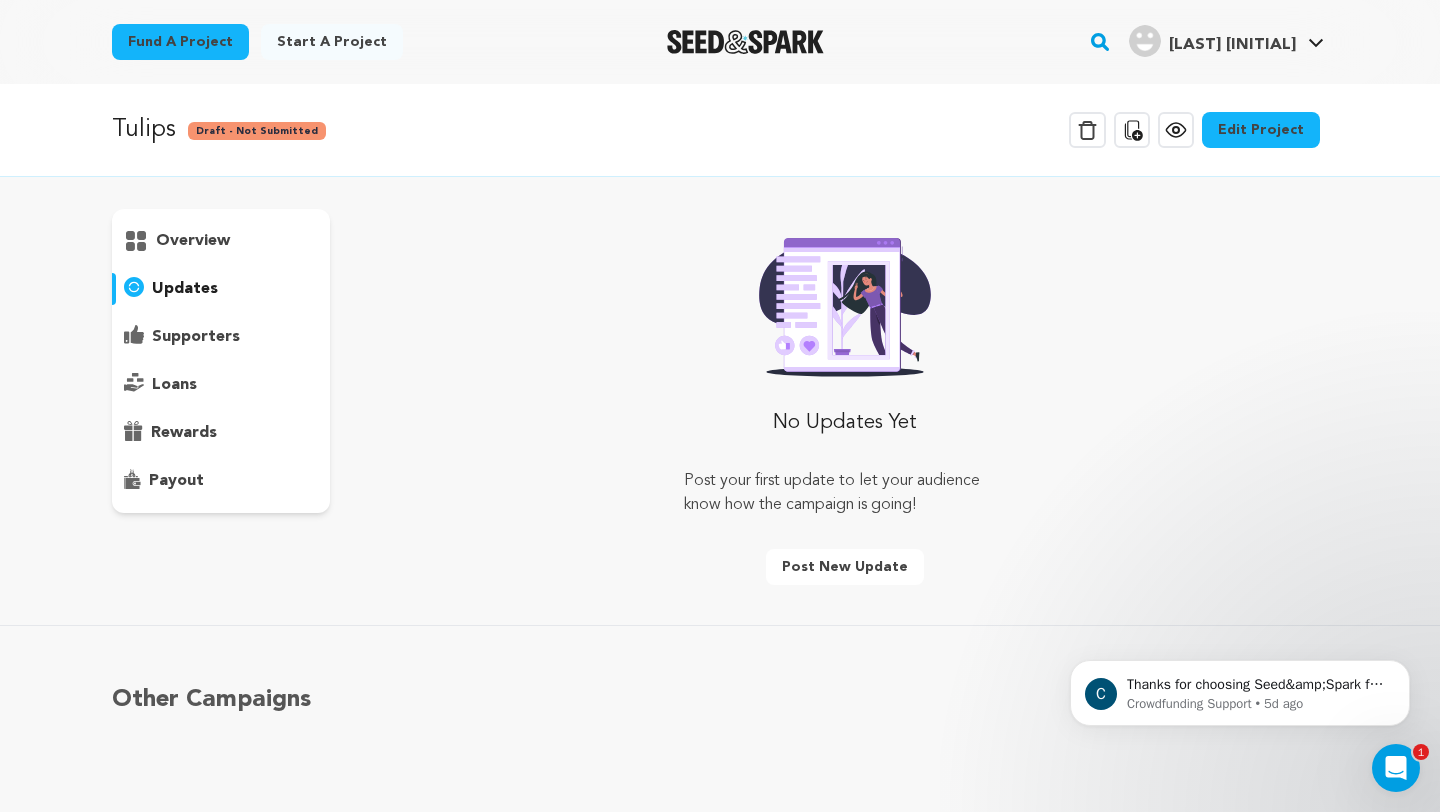 click on "overview" at bounding box center [221, 361] 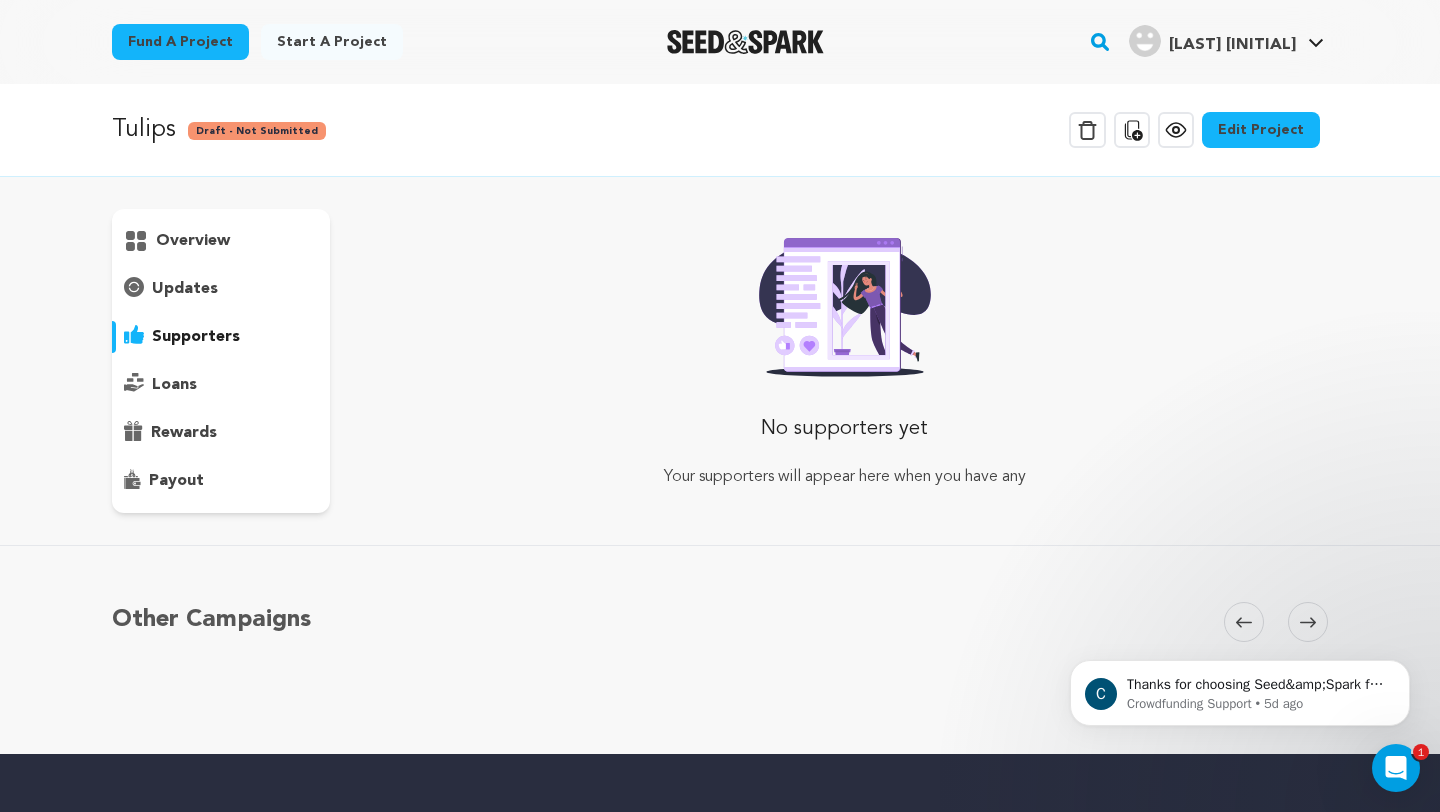 click on "loans" at bounding box center (221, 385) 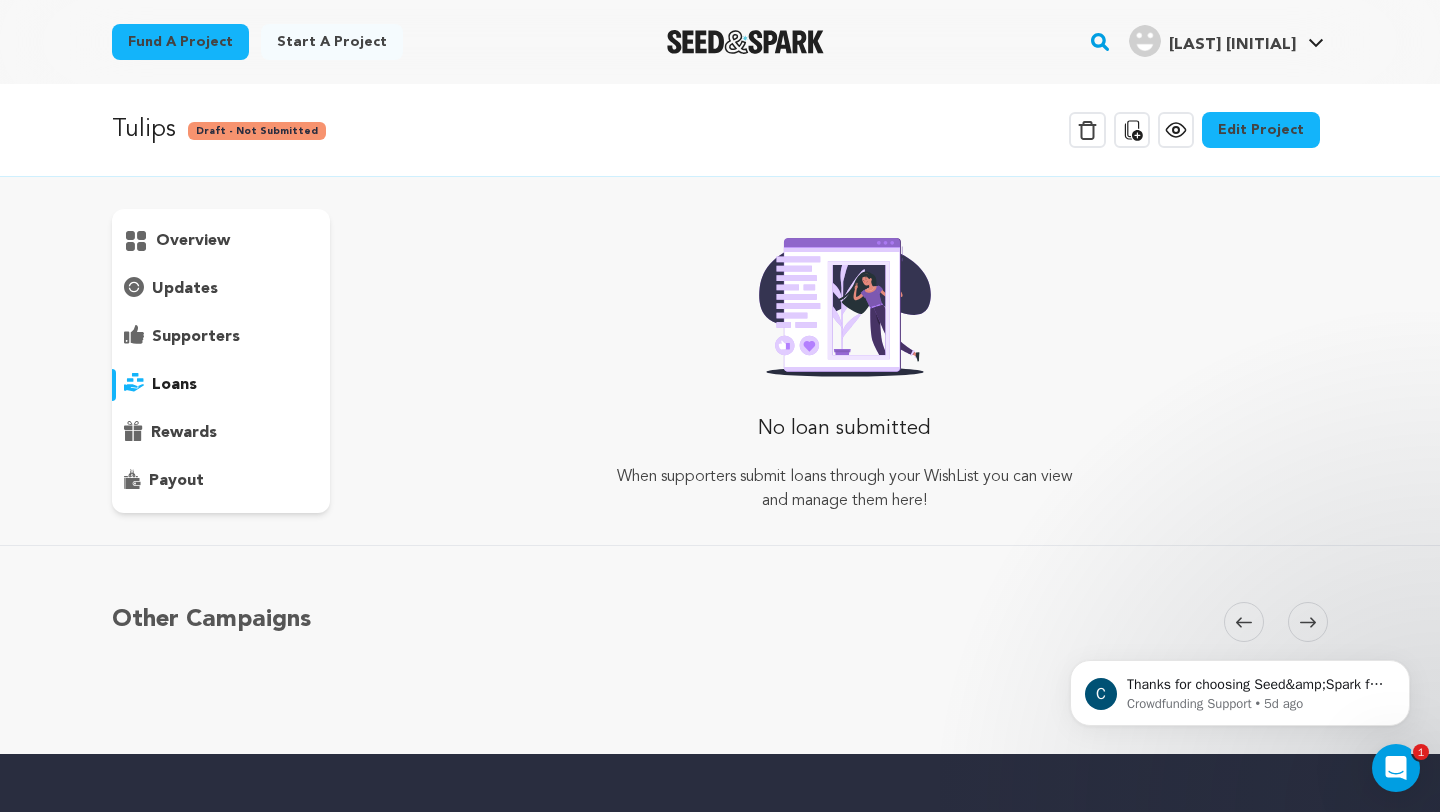 click on "rewards" at bounding box center [221, 433] 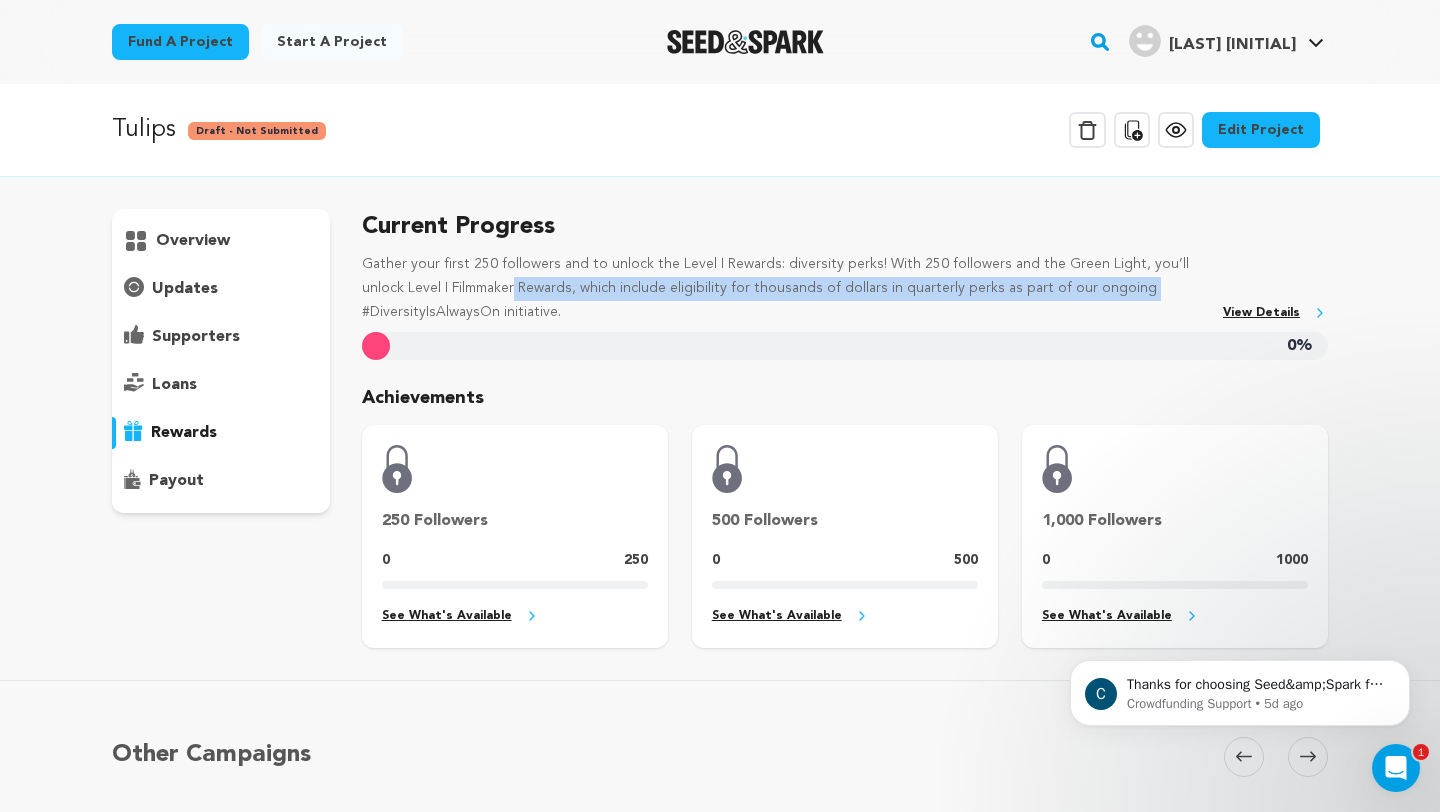 drag, startPoint x: 362, startPoint y: 282, endPoint x: 1105, endPoint y: 290, distance: 743.0431 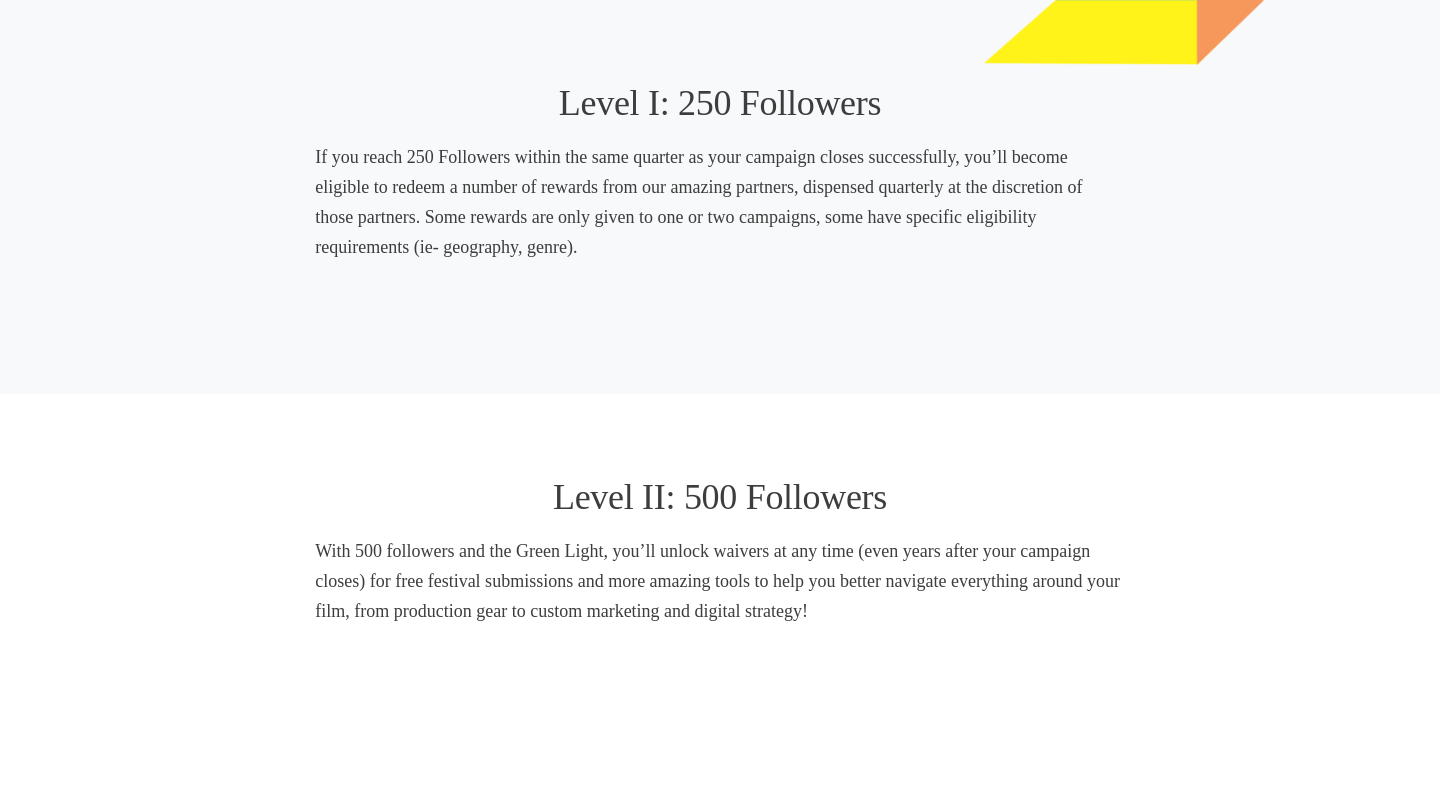 scroll, scrollTop: 1016, scrollLeft: 0, axis: vertical 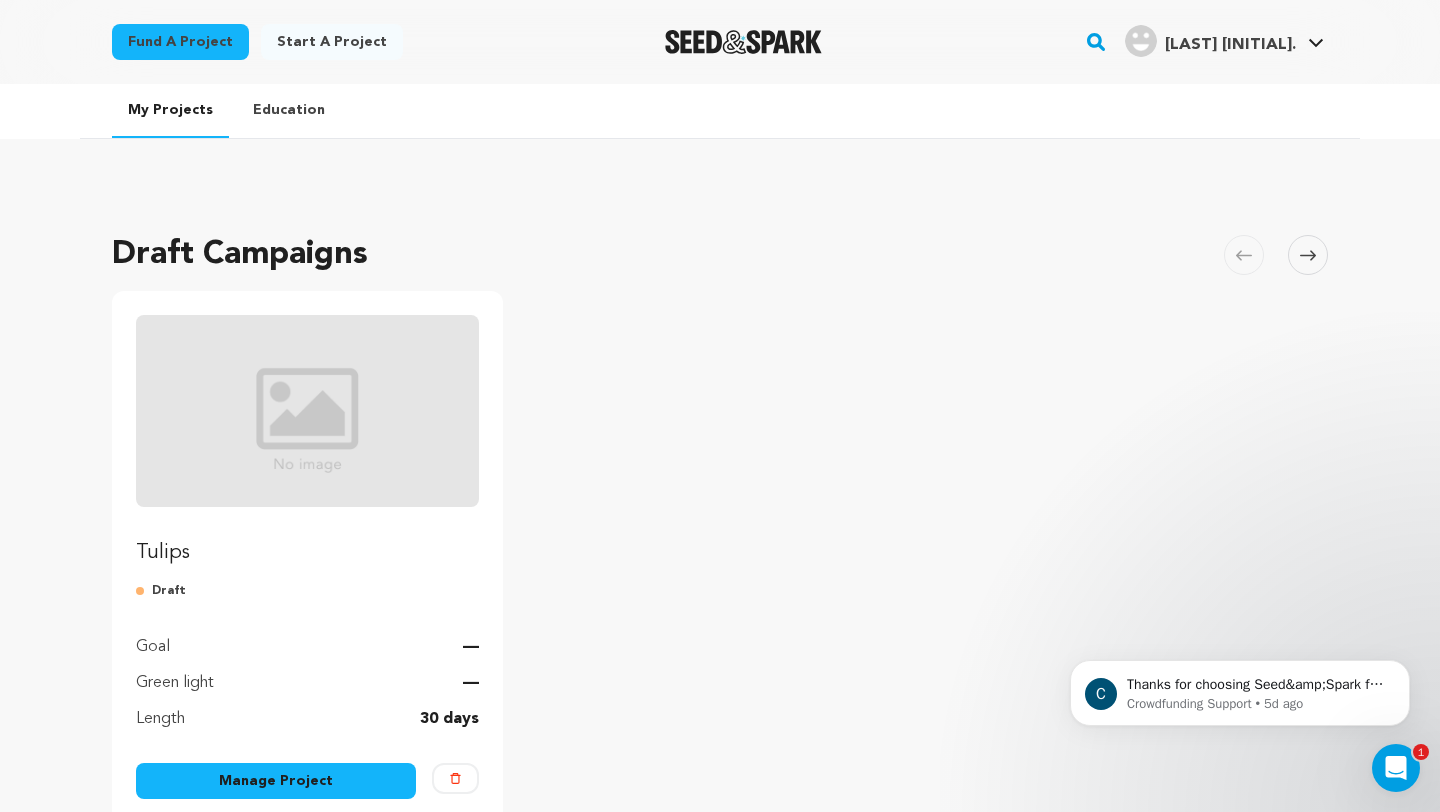 click on "Education" at bounding box center (289, 110) 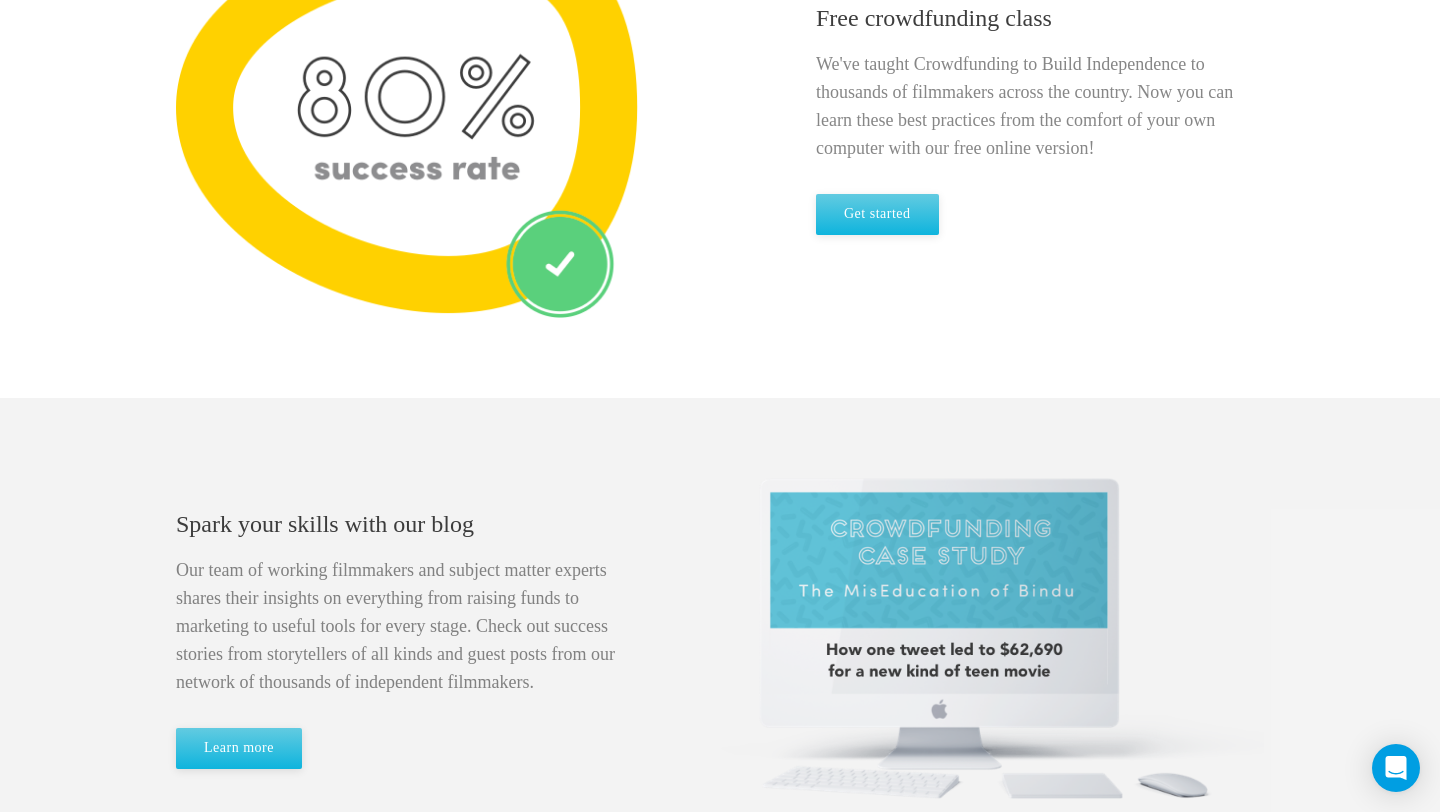 scroll, scrollTop: 814, scrollLeft: 0, axis: vertical 